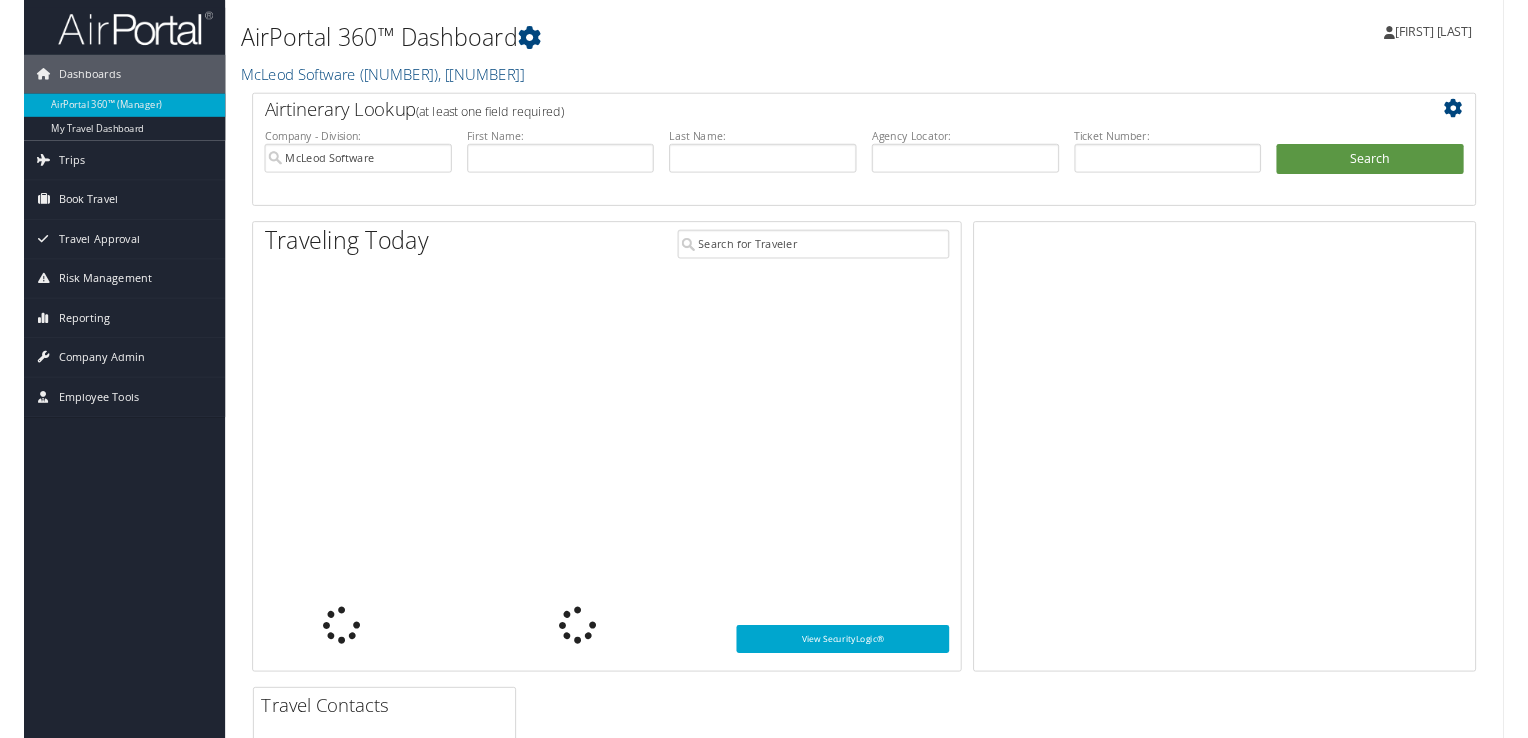 scroll, scrollTop: 0, scrollLeft: 0, axis: both 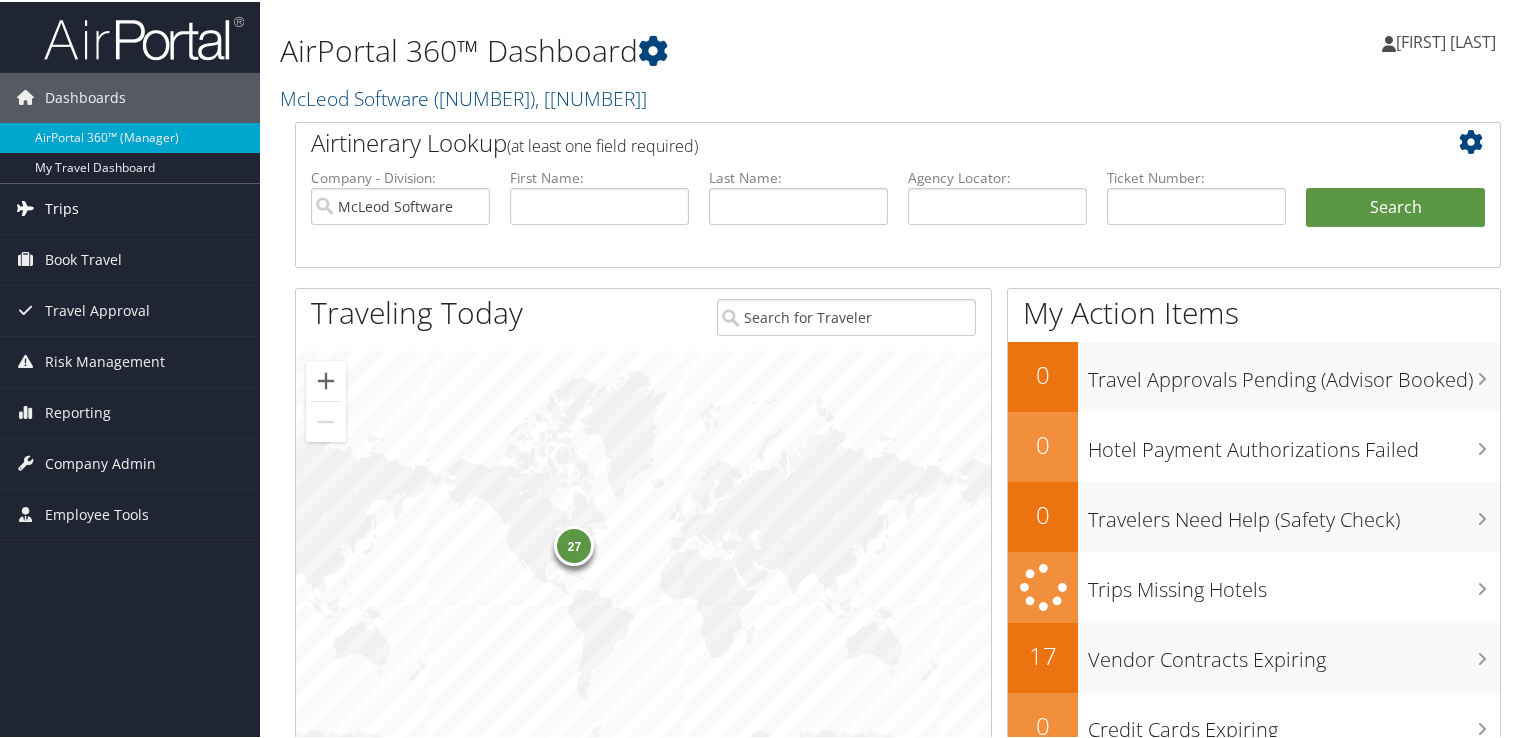 click on "Trips" at bounding box center [62, 207] 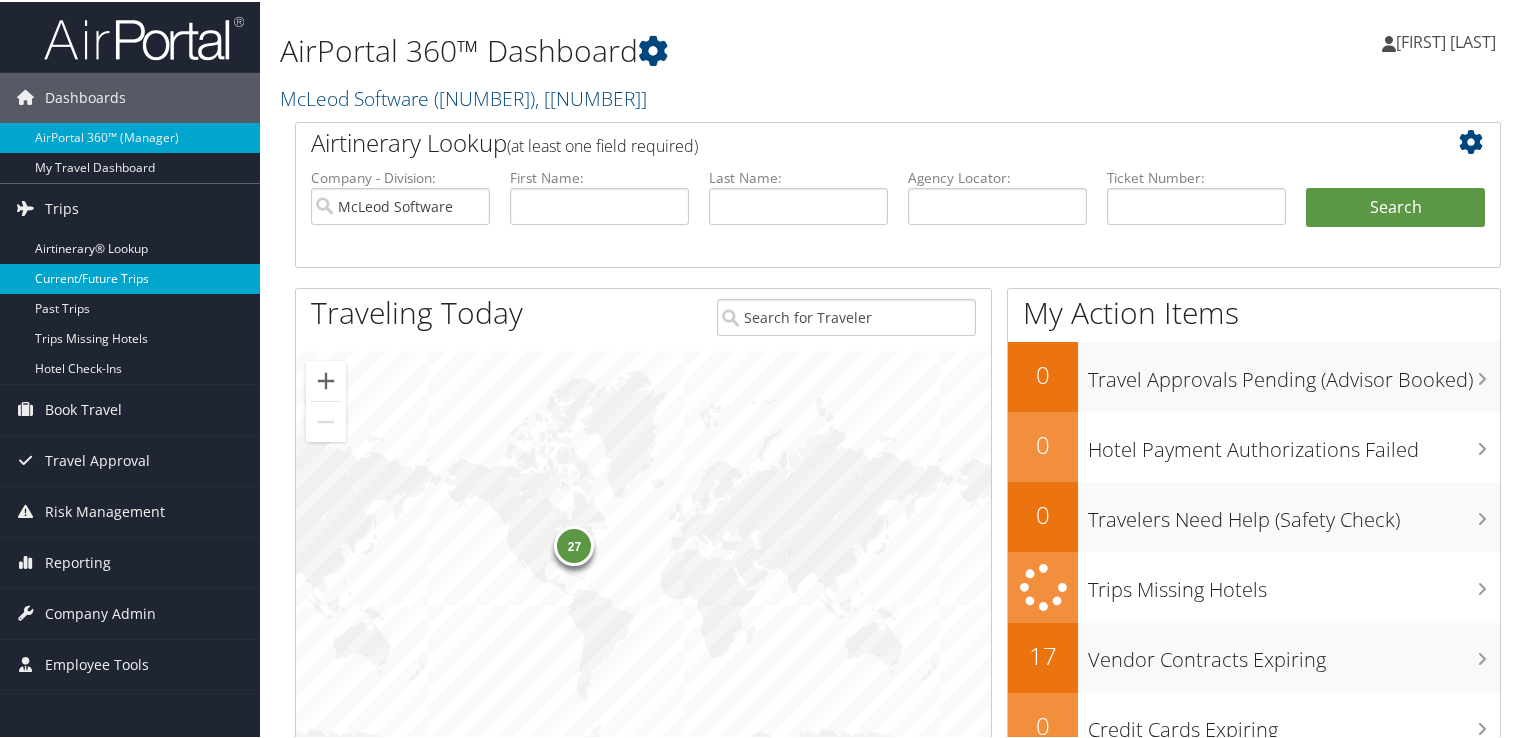 click on "Current/Future Trips" at bounding box center [130, 277] 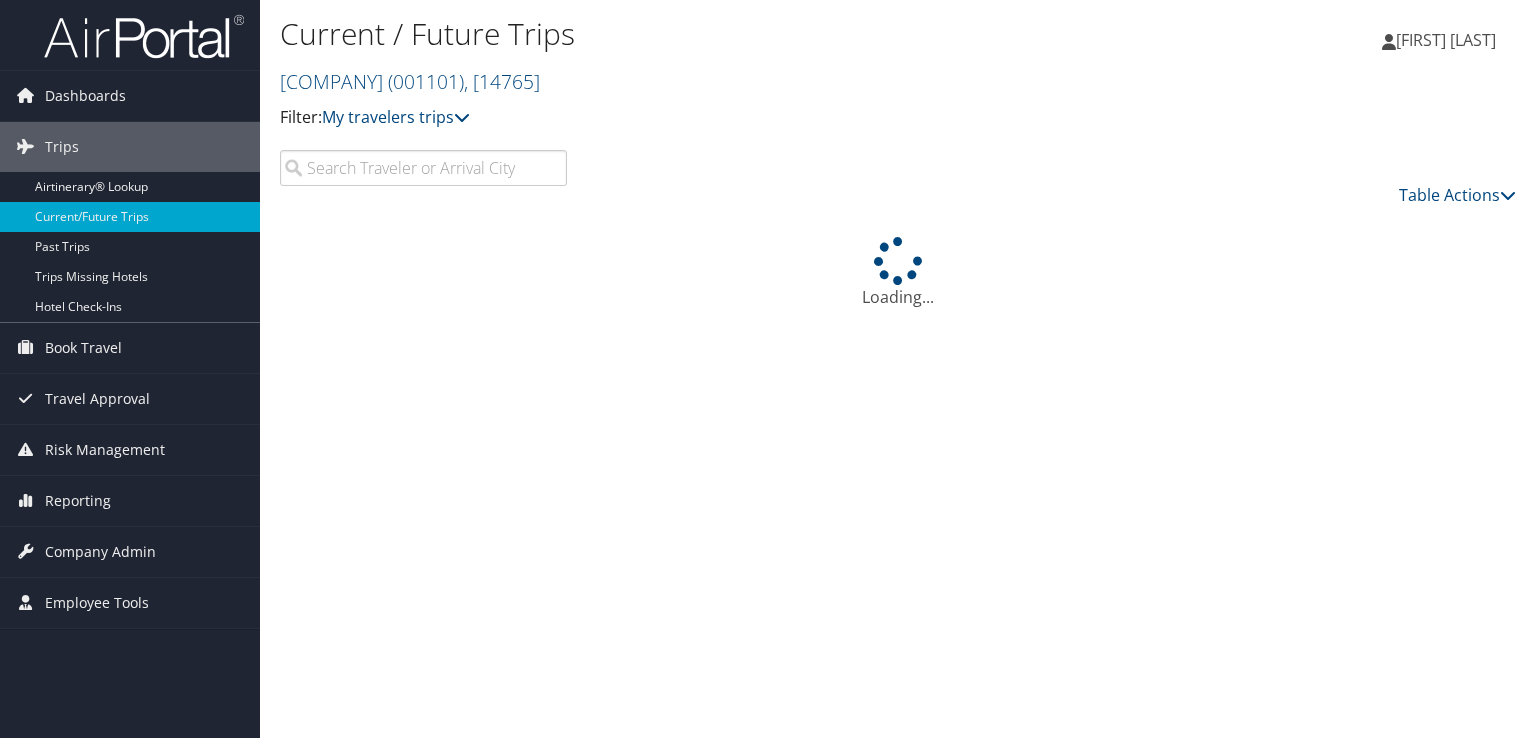 scroll, scrollTop: 0, scrollLeft: 0, axis: both 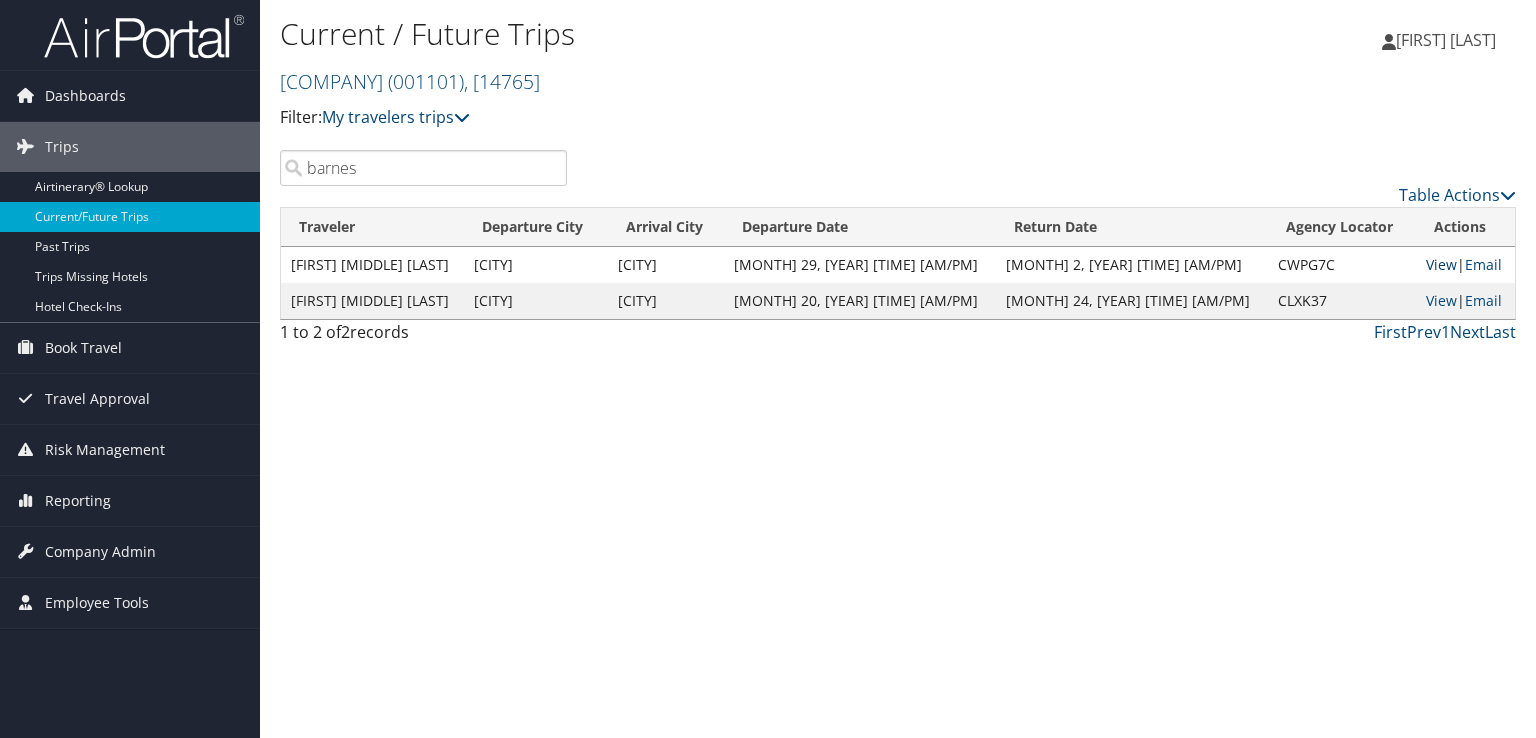 click on "View" at bounding box center [1441, 264] 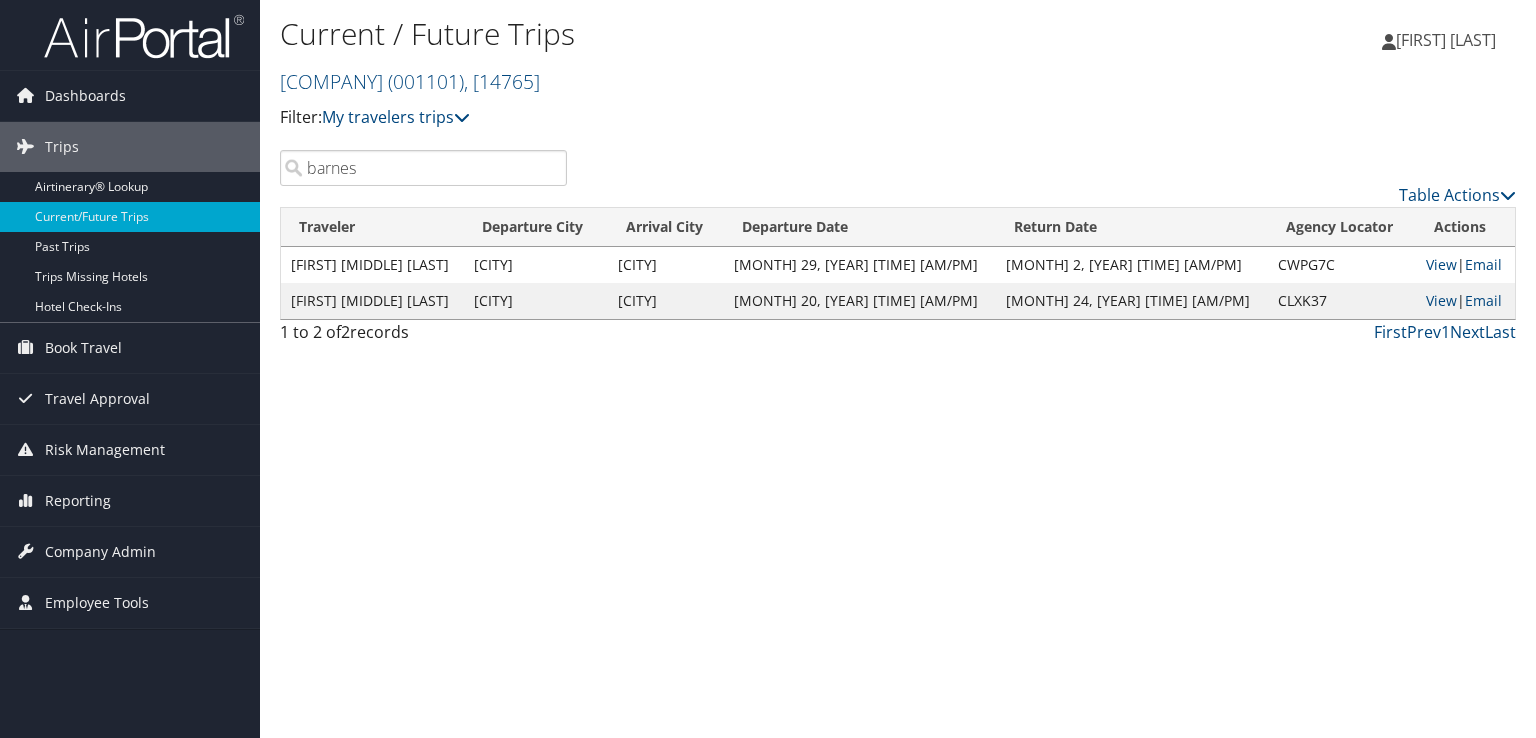 drag, startPoint x: 326, startPoint y: 170, endPoint x: 304, endPoint y: 170, distance: 22 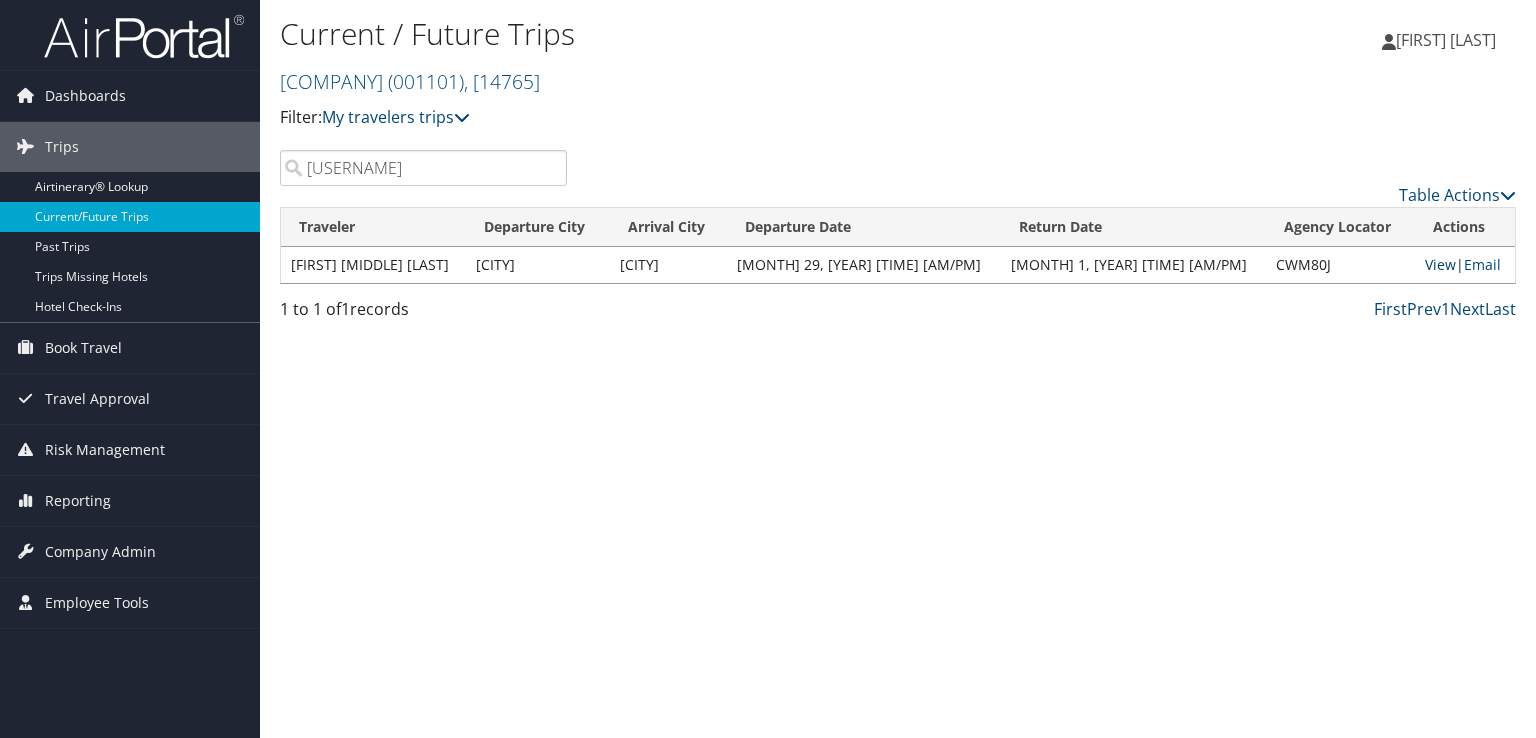 type on "ebrahim" 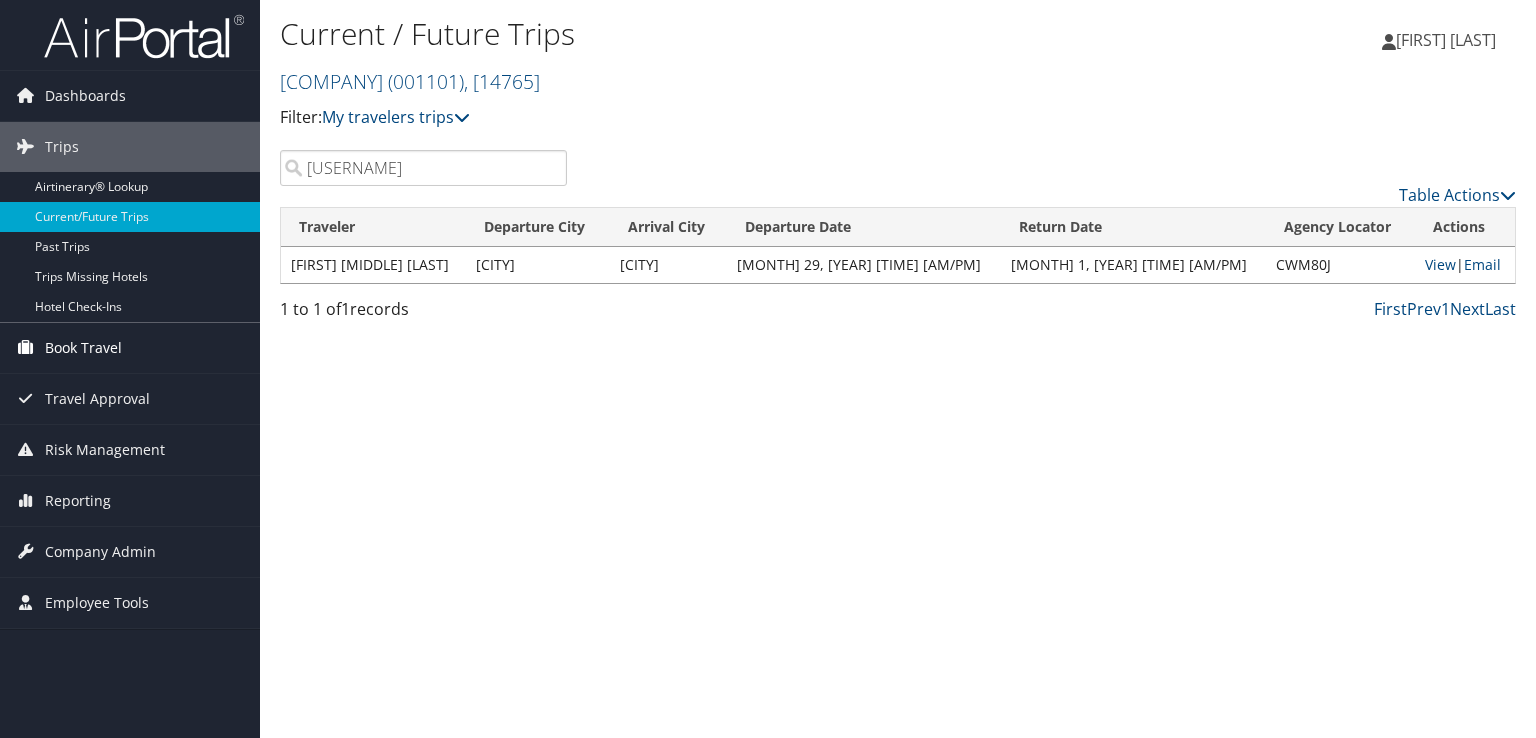 click on "Book Travel" at bounding box center [83, 348] 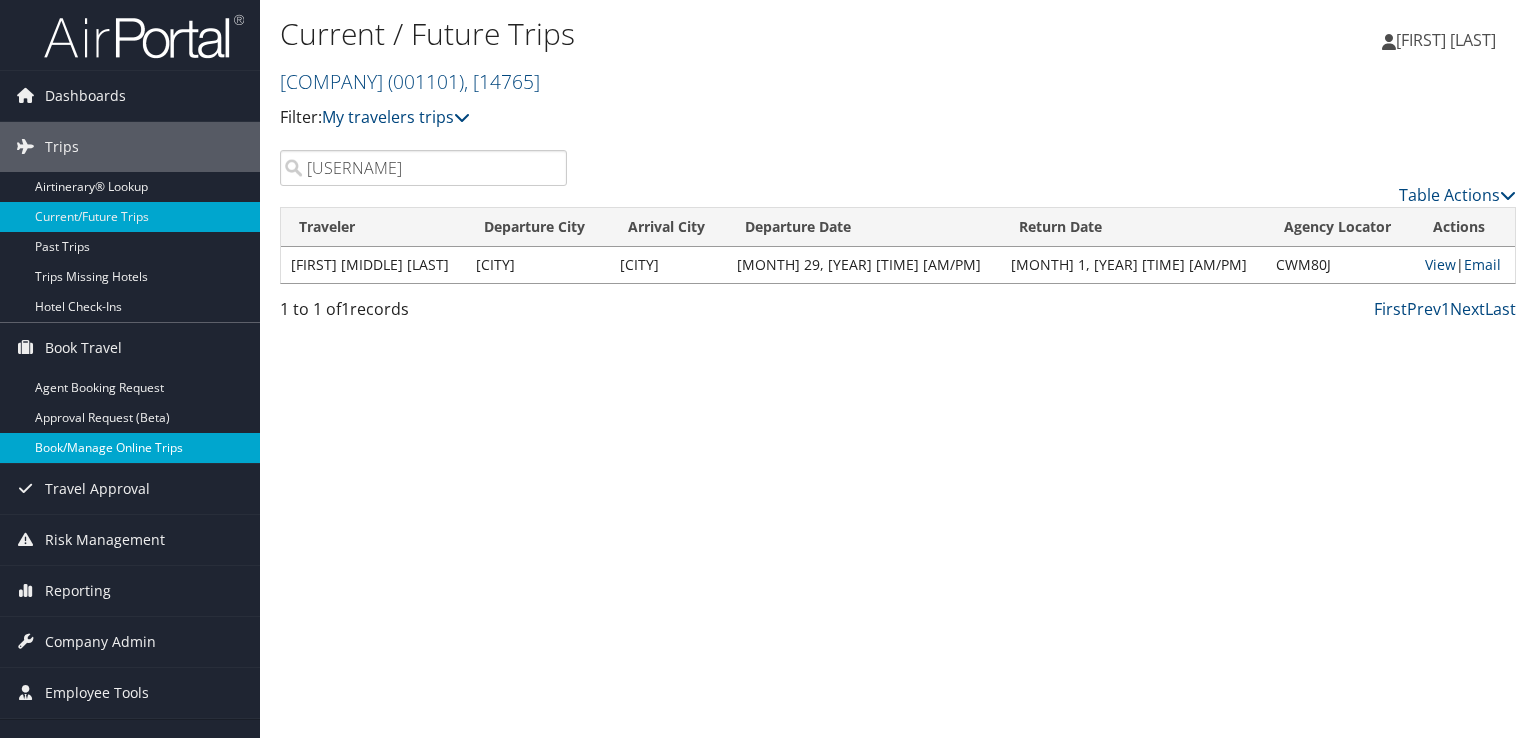 click on "Book/Manage Online Trips" at bounding box center [130, 448] 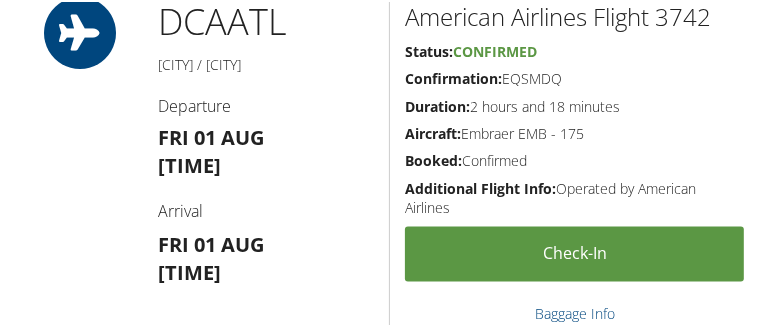 scroll, scrollTop: 1700, scrollLeft: 0, axis: vertical 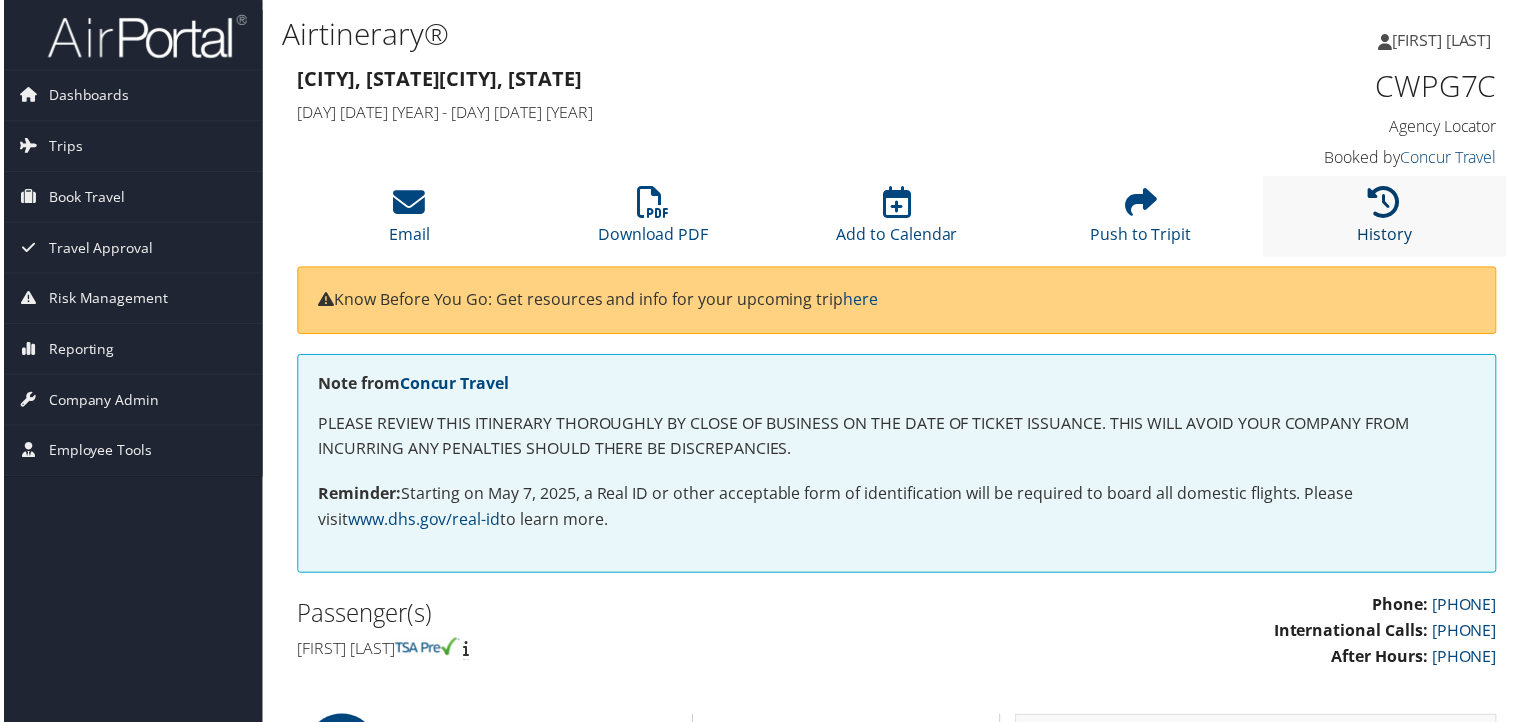 click at bounding box center (1388, 203) 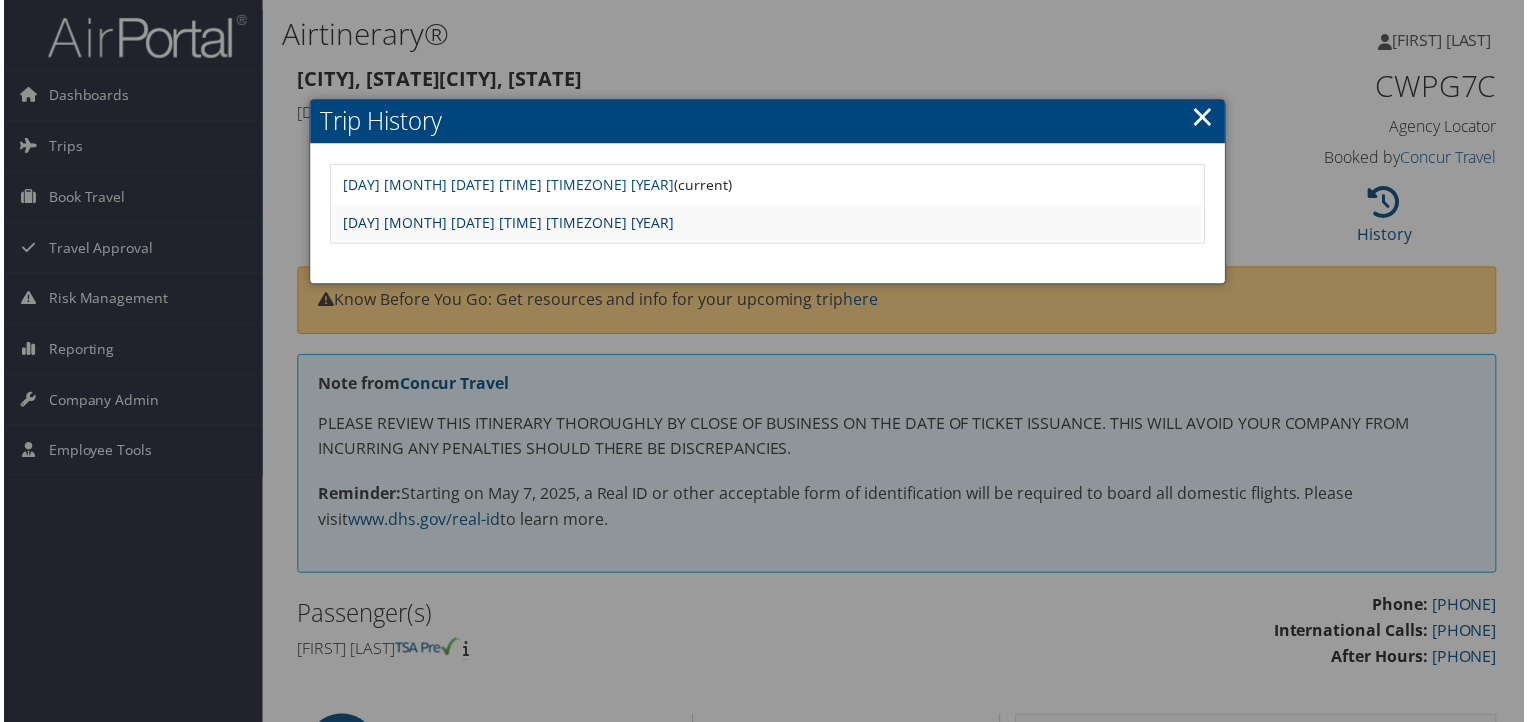click on "Mon Jul 21 15:06:22 MDT 2025" at bounding box center (507, 223) 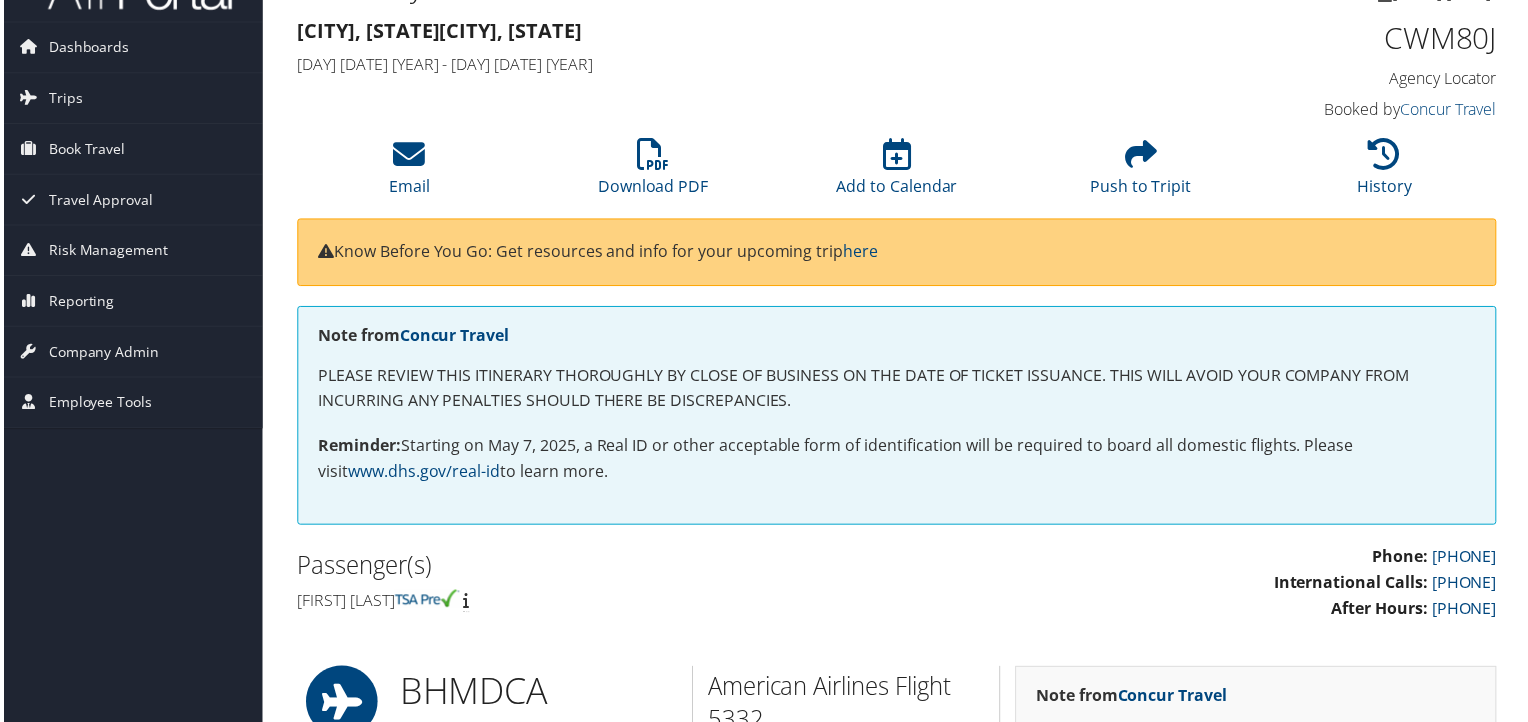 scroll, scrollTop: 0, scrollLeft: 0, axis: both 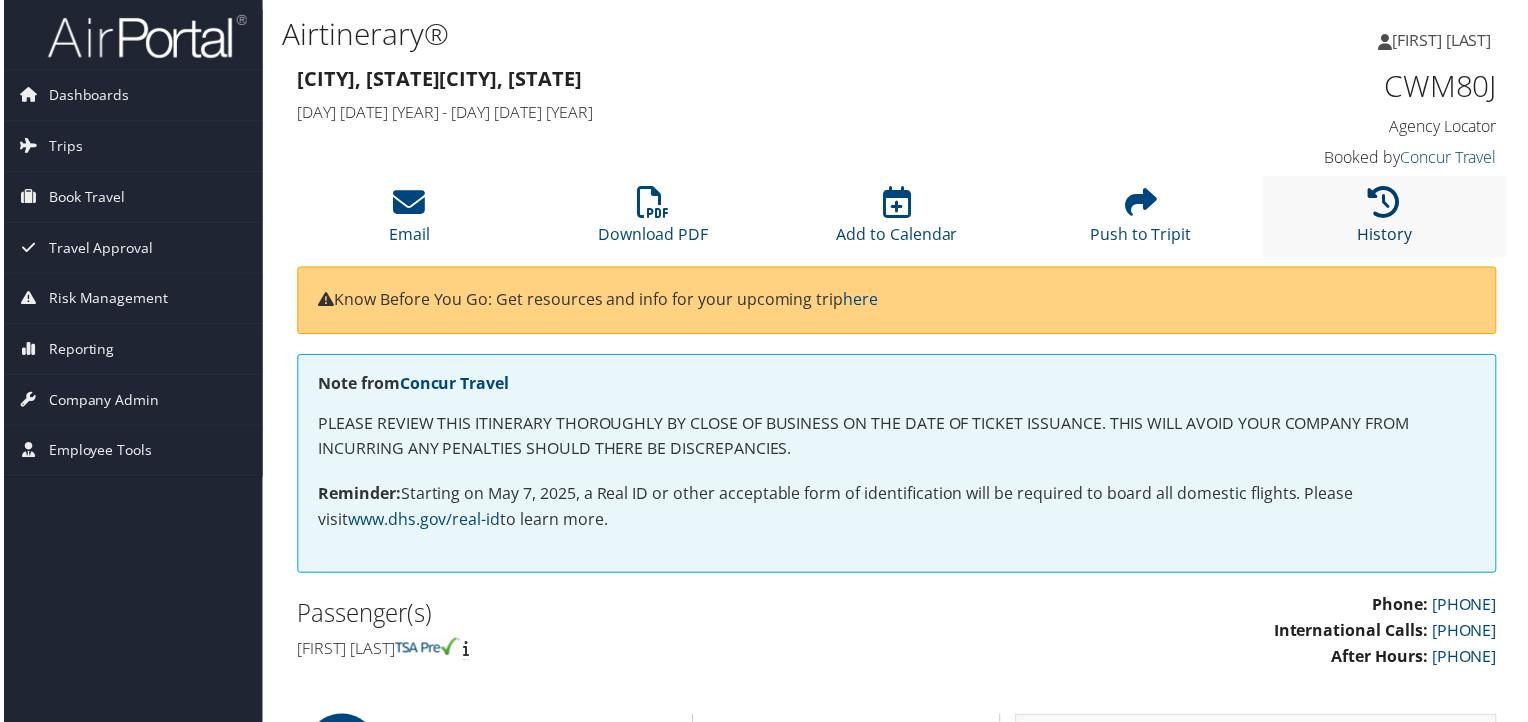 click at bounding box center (1388, 203) 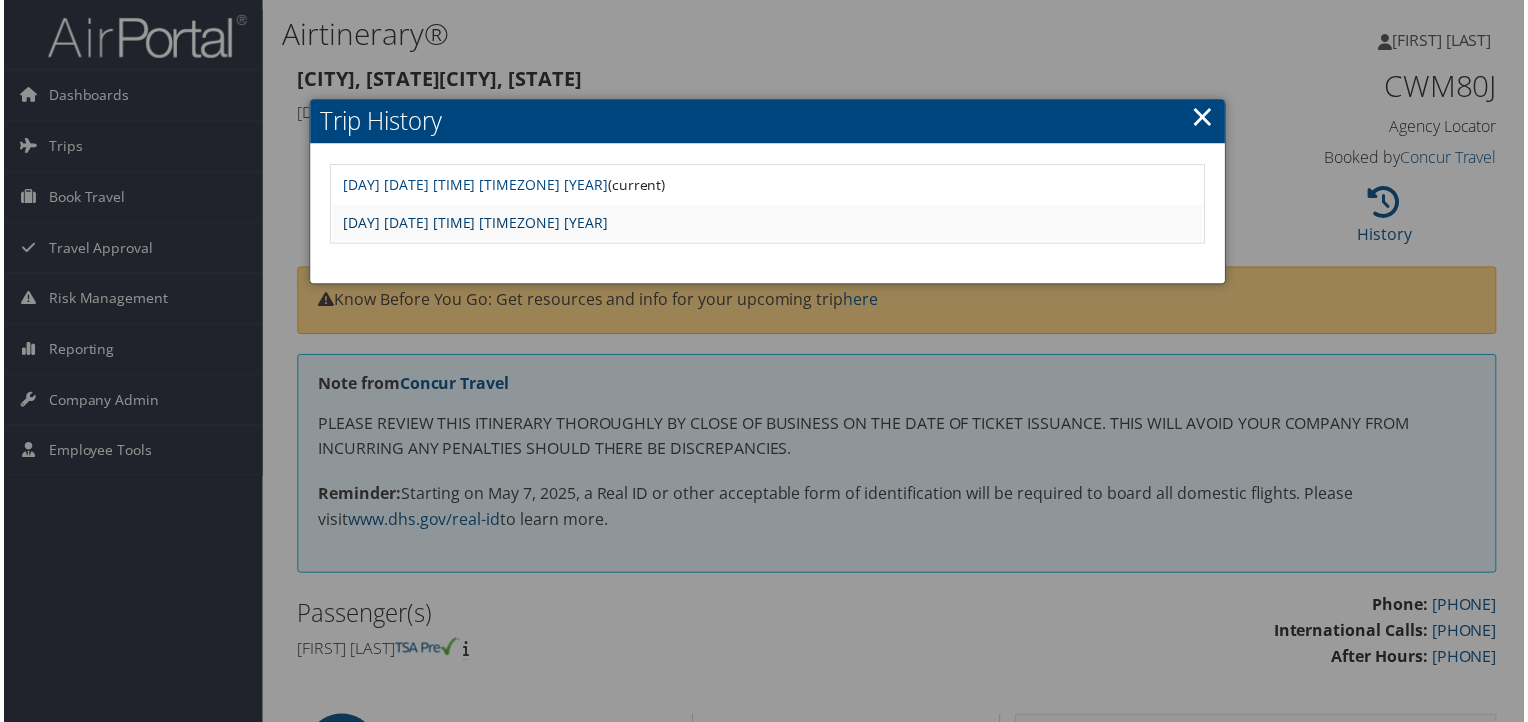 click on "Mon Jul 21 09:28:47 MDT 2025" at bounding box center (474, 223) 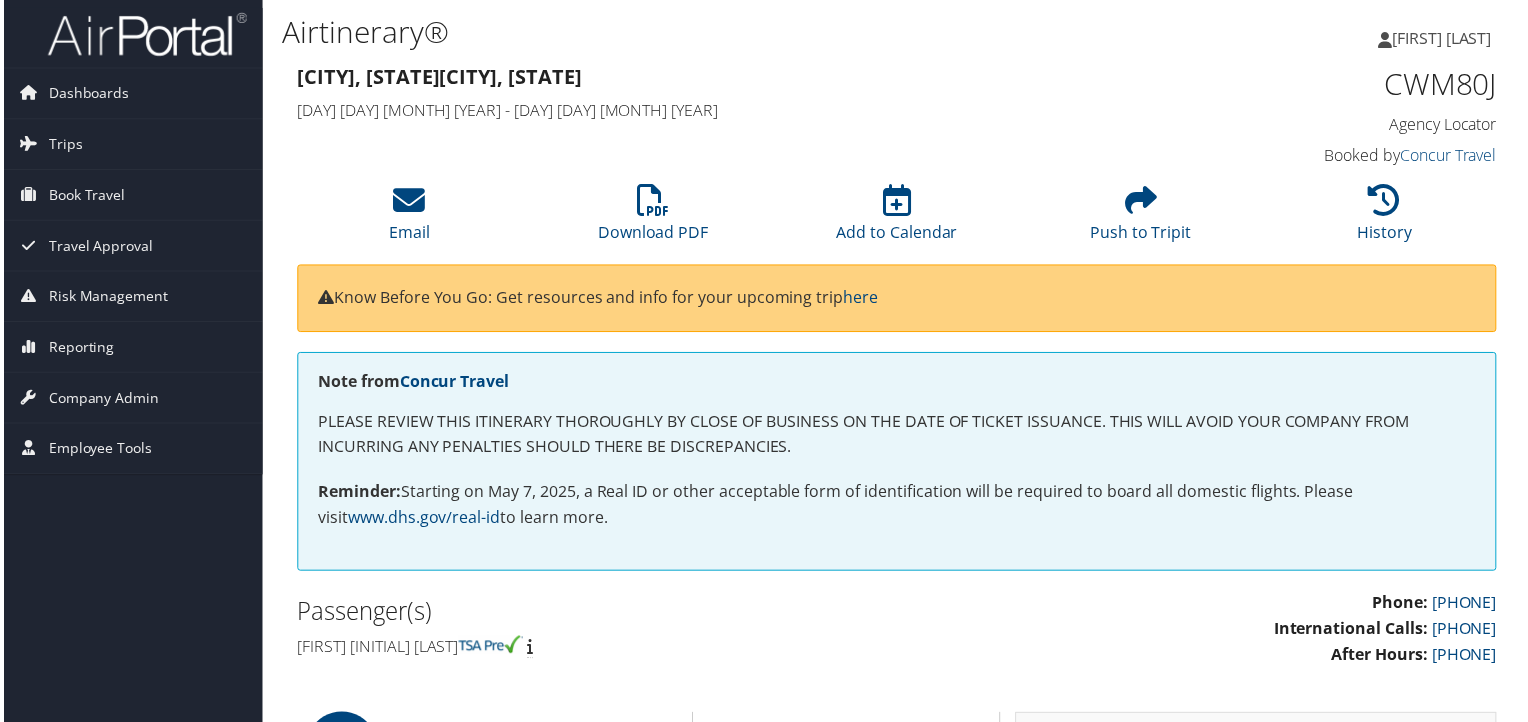 scroll, scrollTop: 0, scrollLeft: 0, axis: both 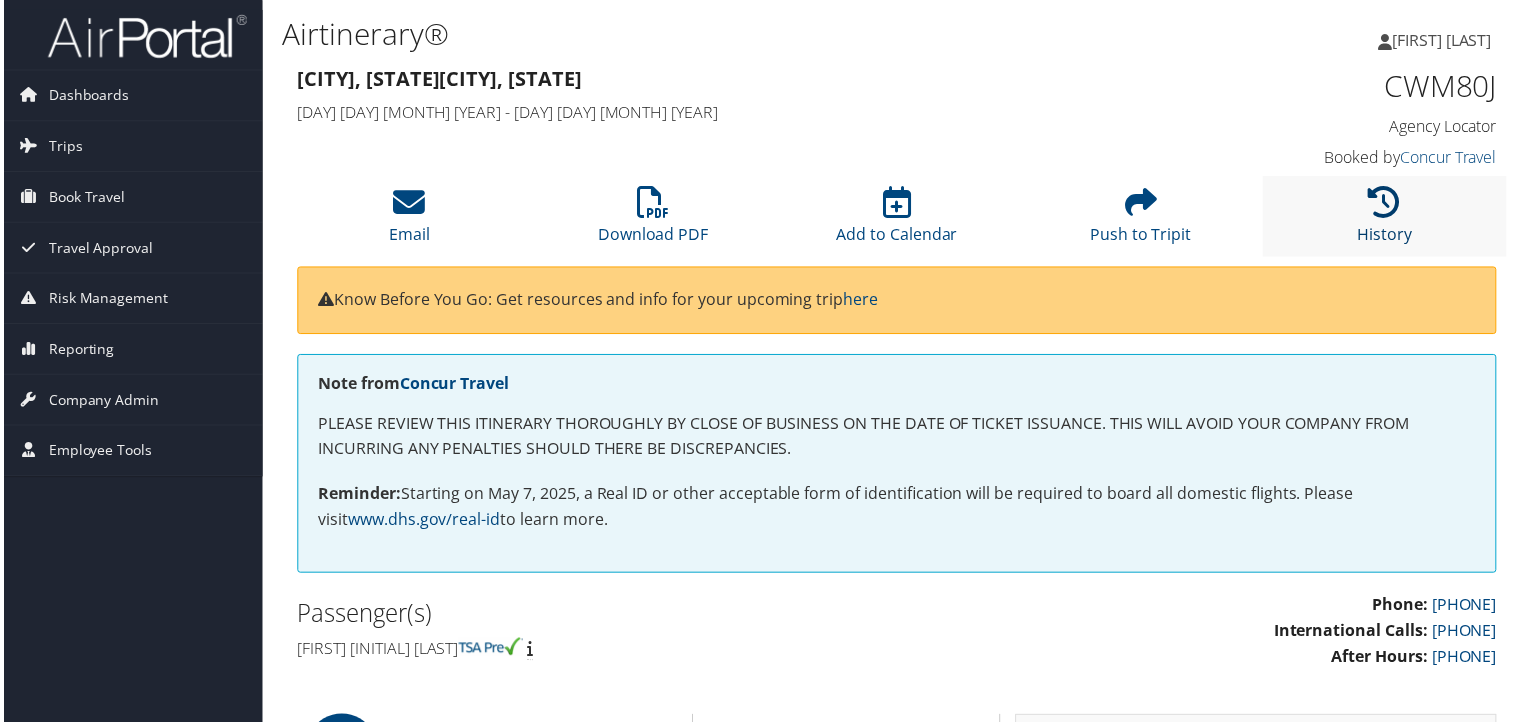 click at bounding box center [1388, 203] 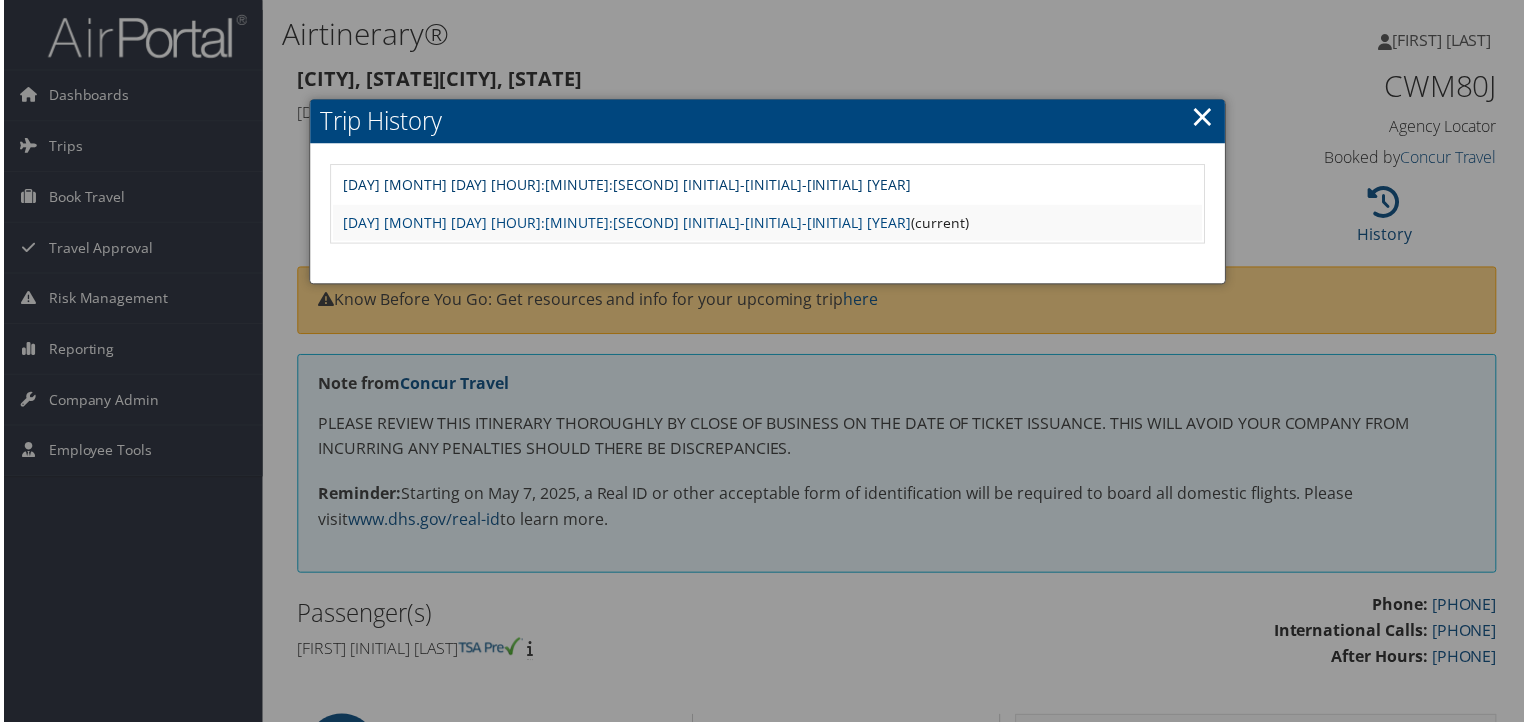 click on "Thu Jul 31 16:40:28 MDT 2025" at bounding box center (626, 185) 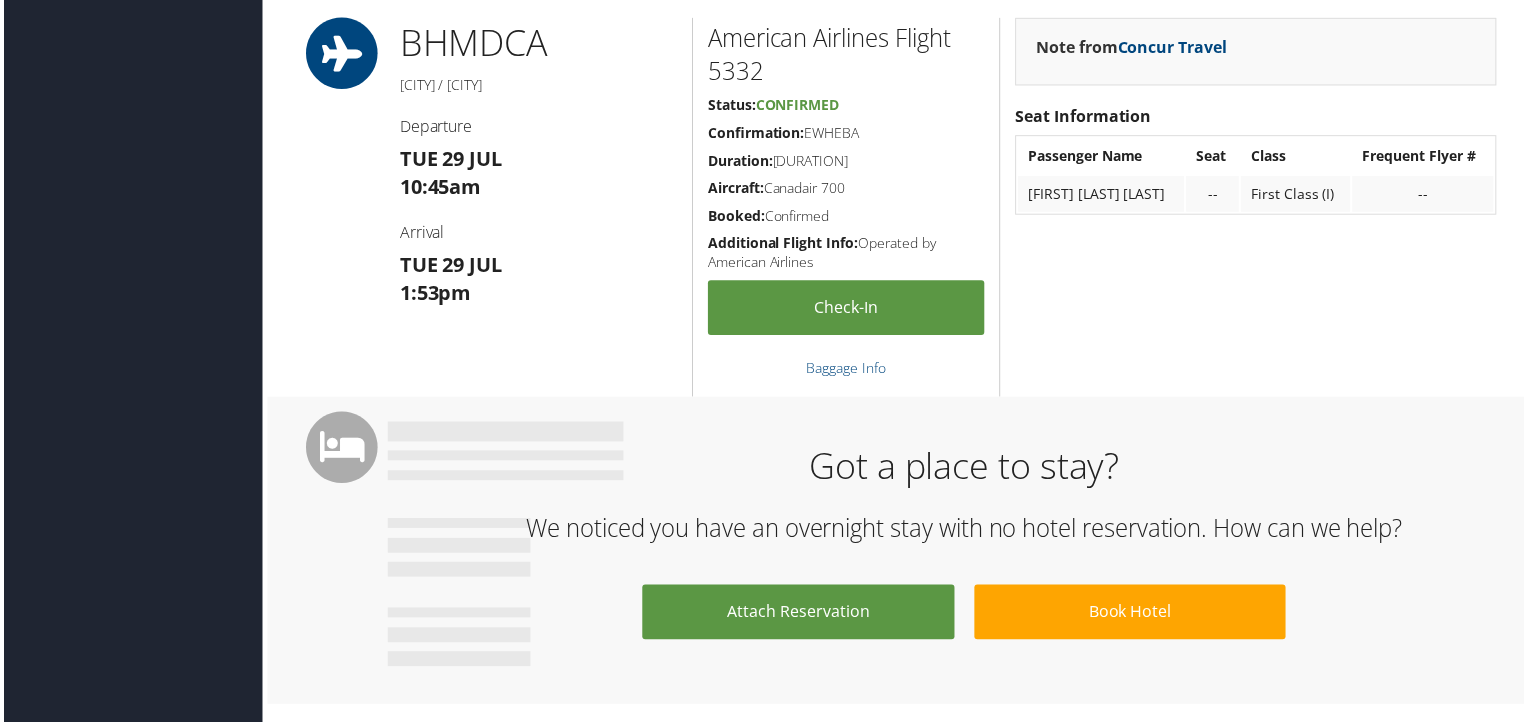 scroll, scrollTop: 1000, scrollLeft: 0, axis: vertical 